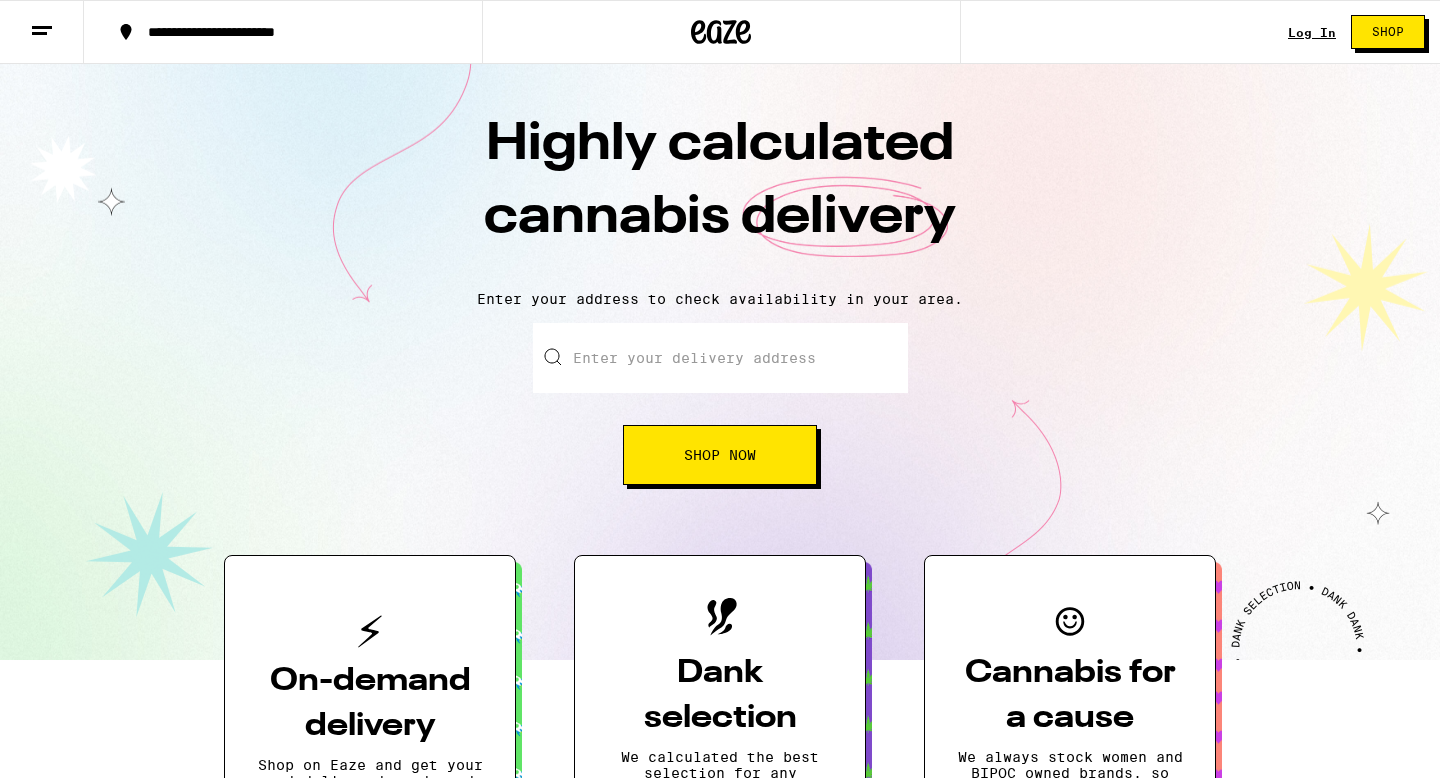 scroll, scrollTop: 0, scrollLeft: 0, axis: both 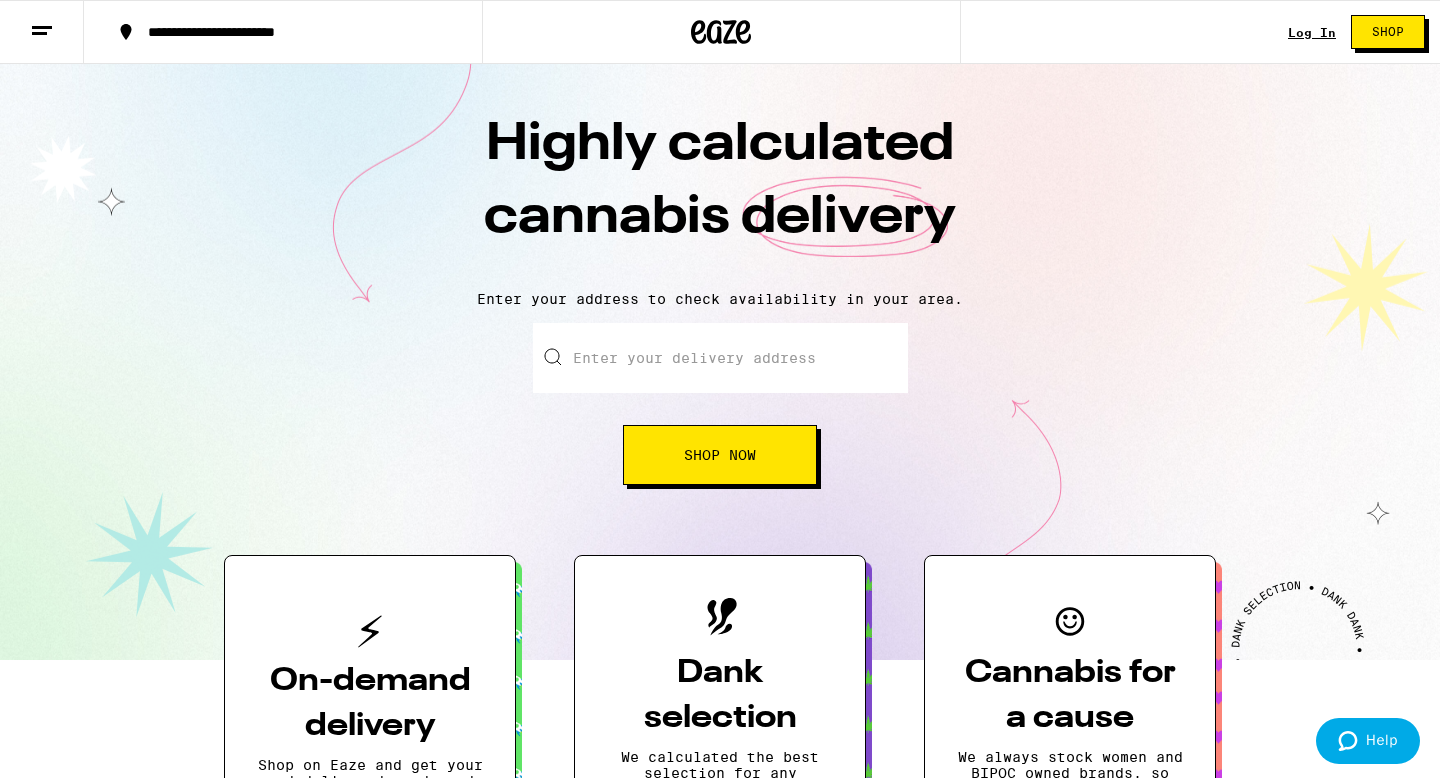 click on "Log In" at bounding box center [1312, 32] 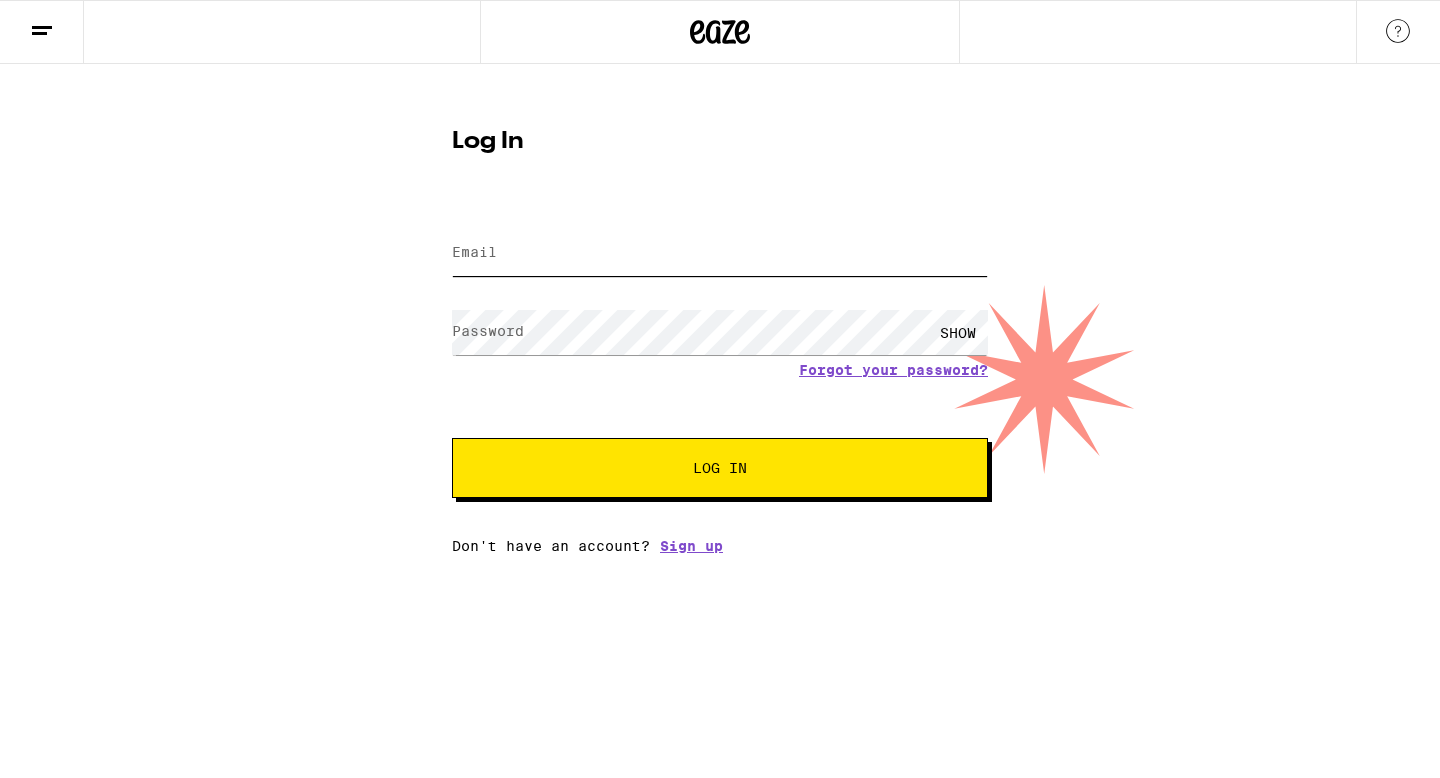 click on "Email" at bounding box center (720, 253) 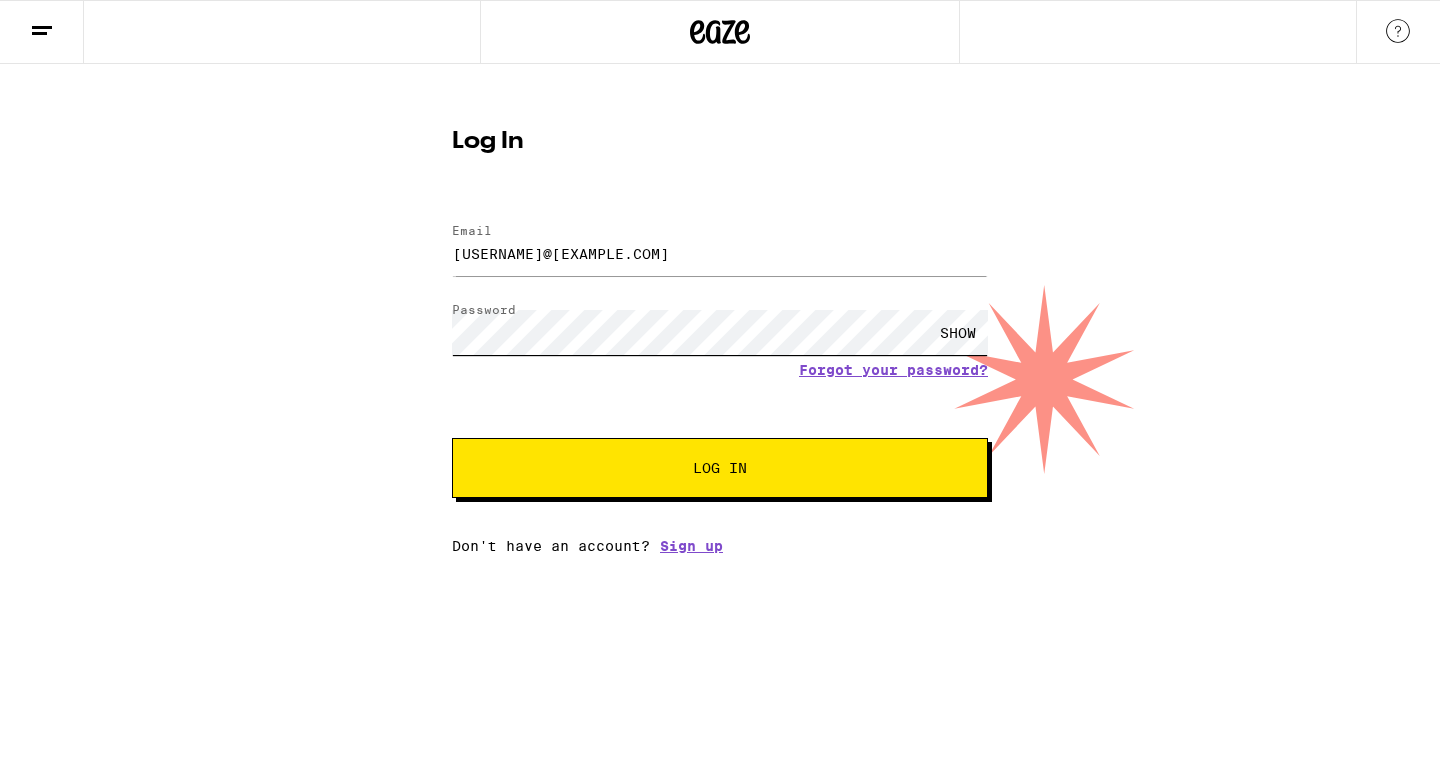 click on "Log In" at bounding box center [720, 468] 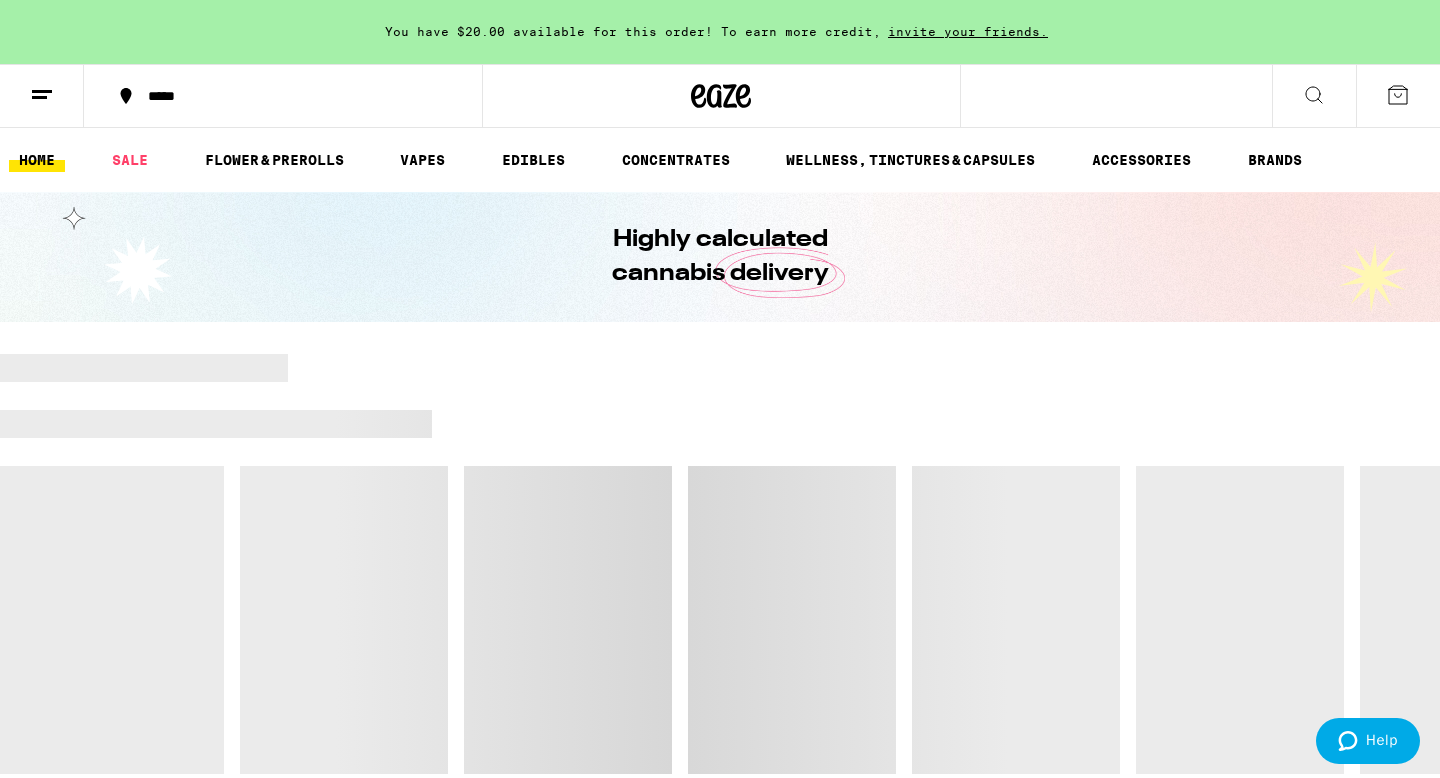click on "*****" at bounding box center [295, 96] 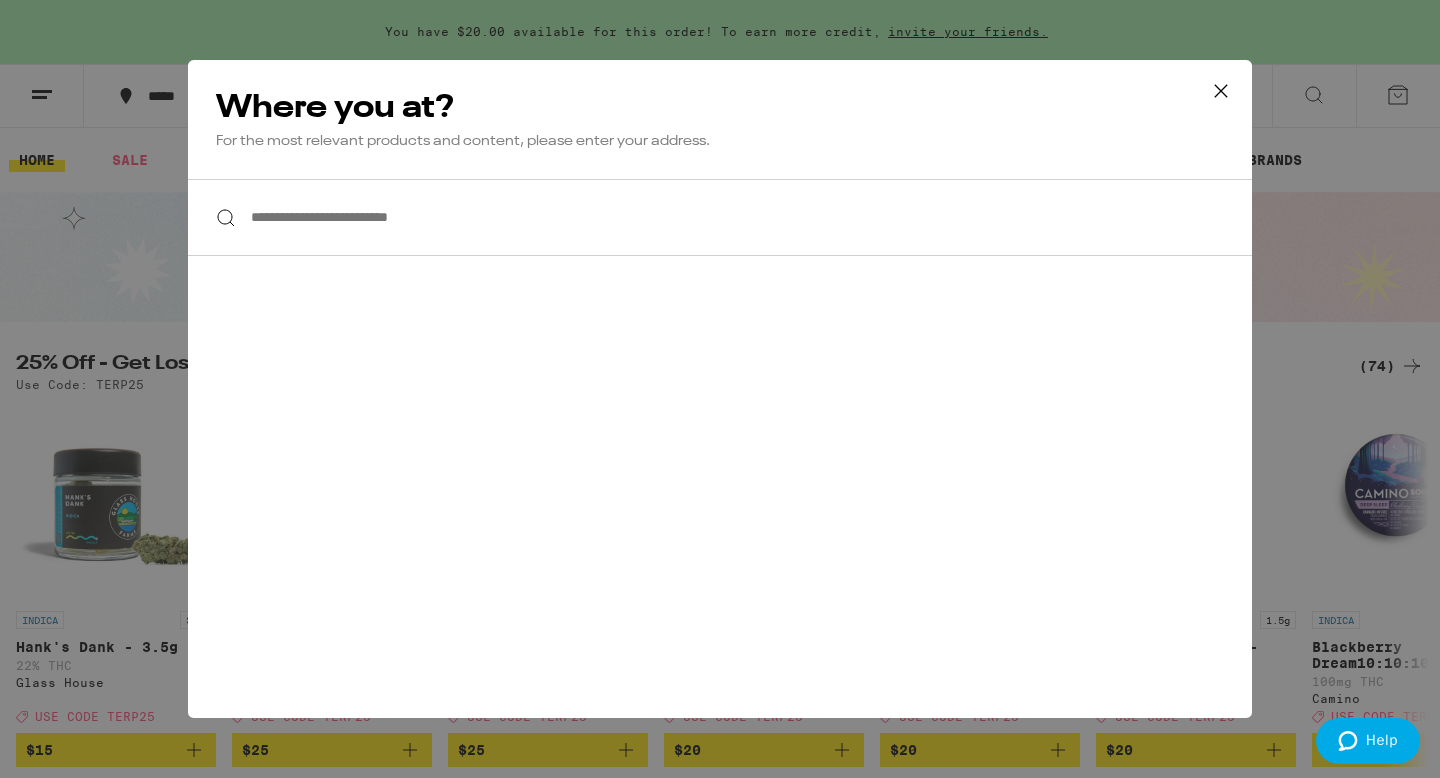 scroll, scrollTop: 0, scrollLeft: 0, axis: both 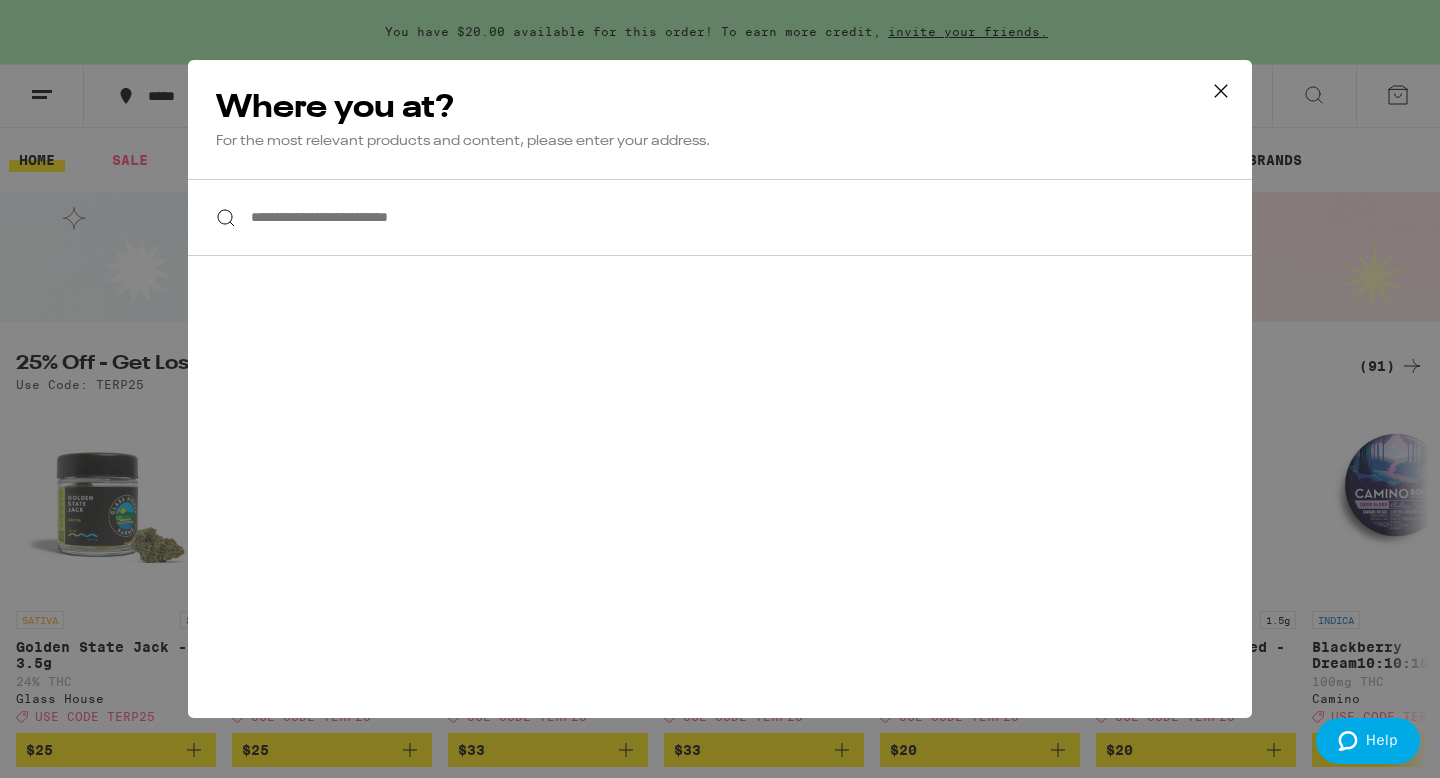 click on "**********" at bounding box center [720, 217] 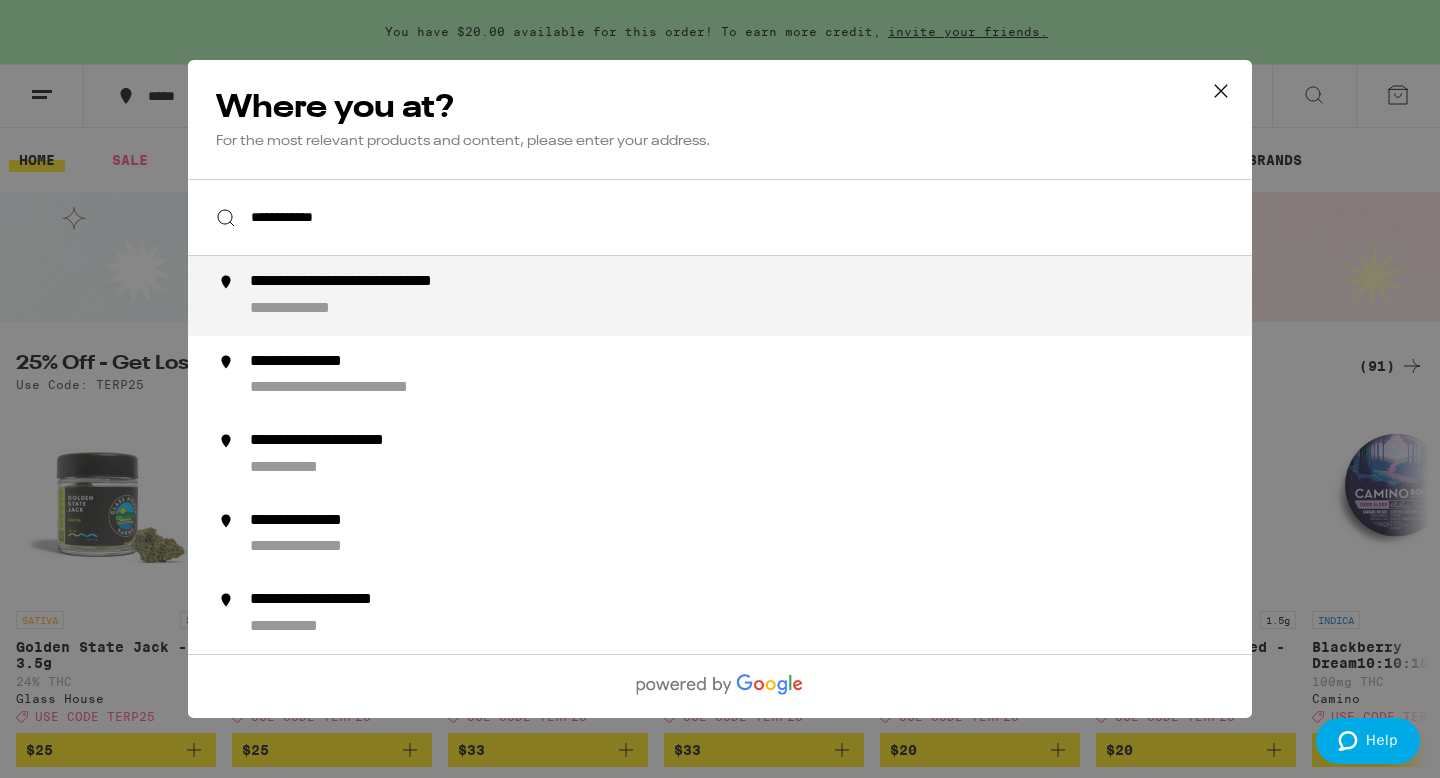type on "**********" 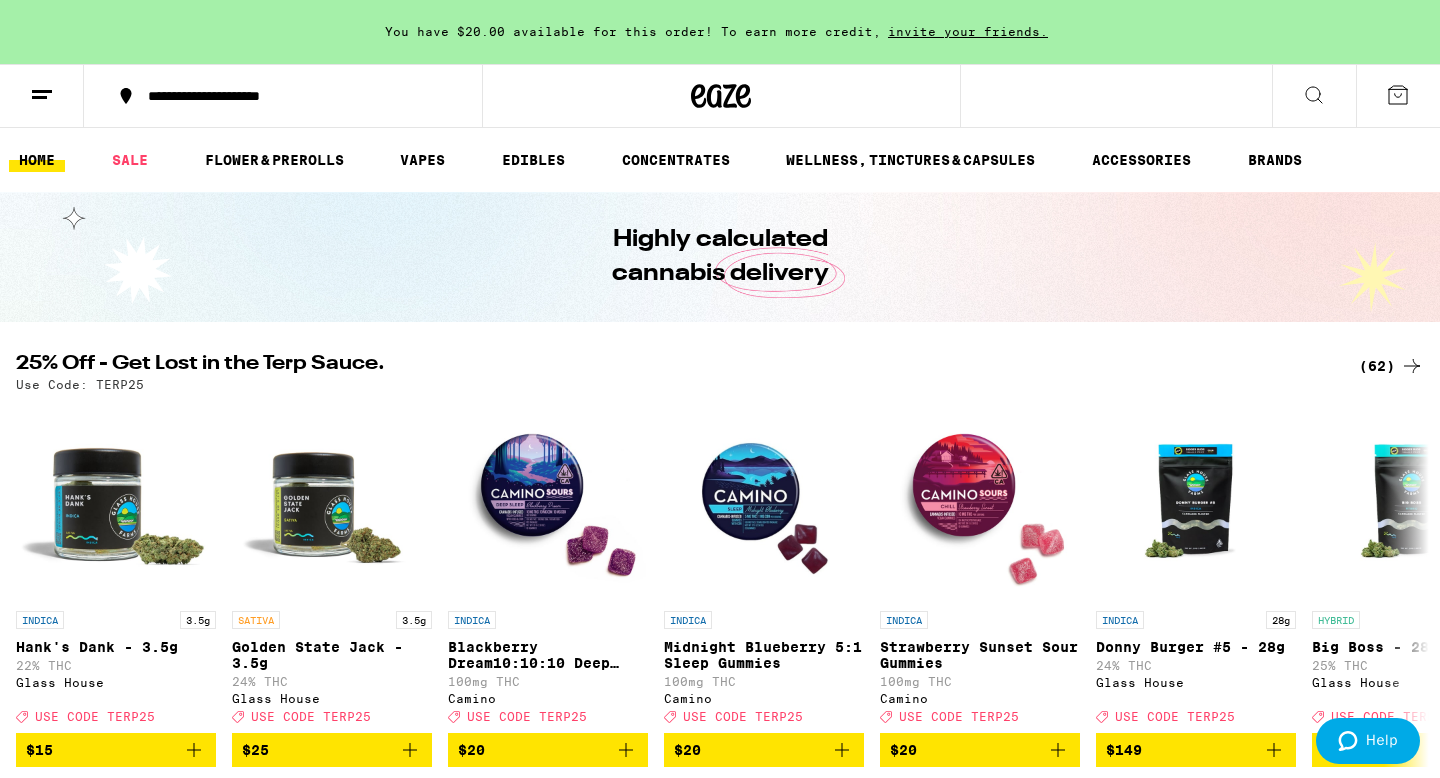 click on "(62)" at bounding box center [1391, 366] 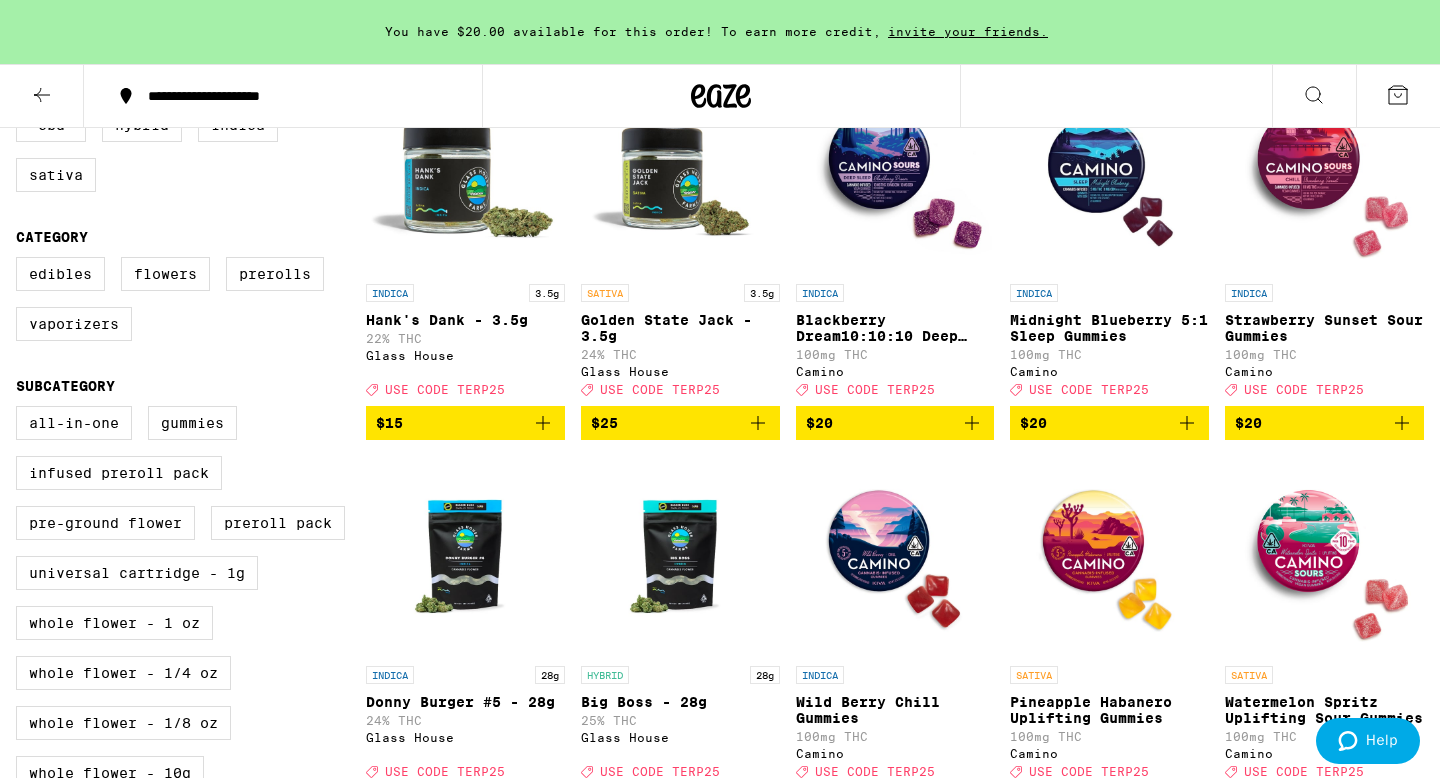 scroll, scrollTop: 266, scrollLeft: 0, axis: vertical 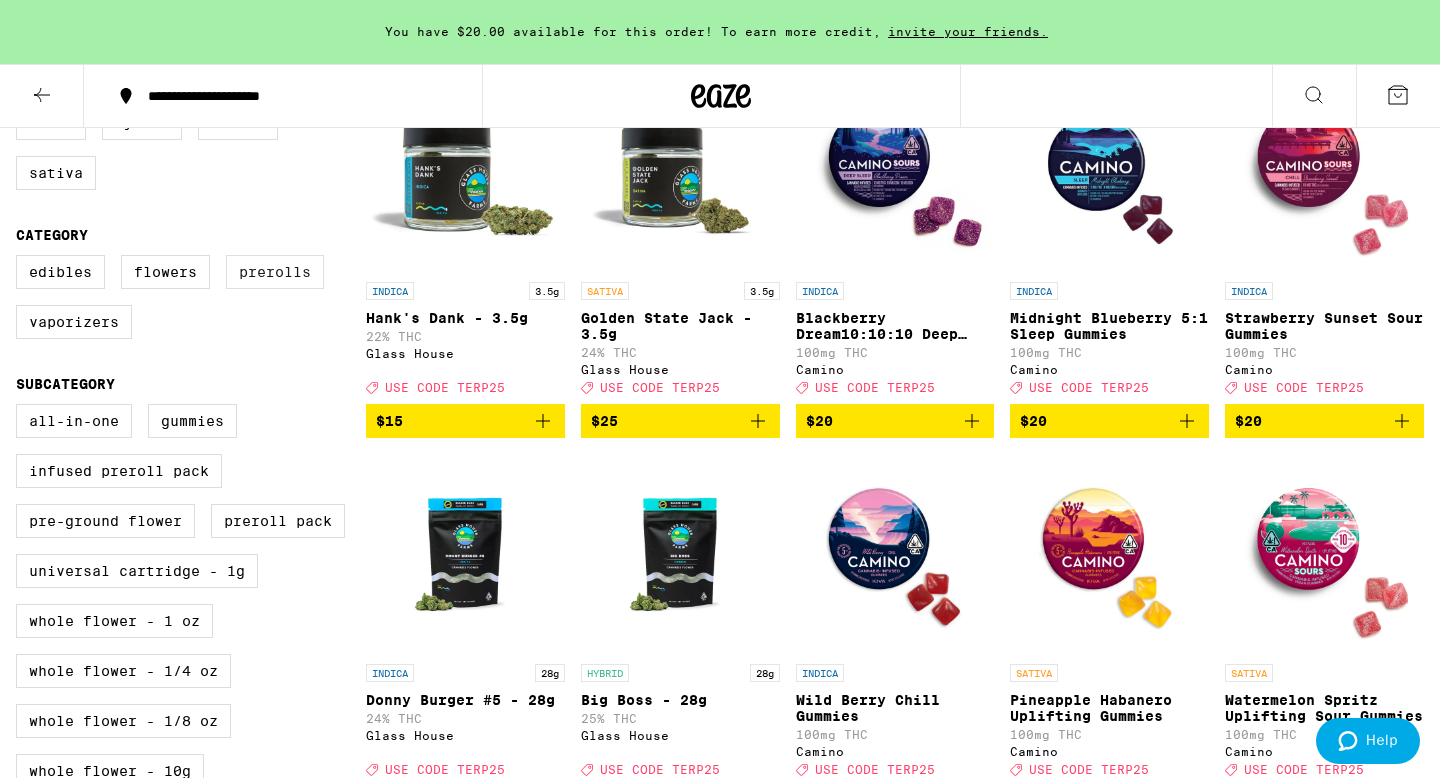 click on "Prerolls" at bounding box center [275, 272] 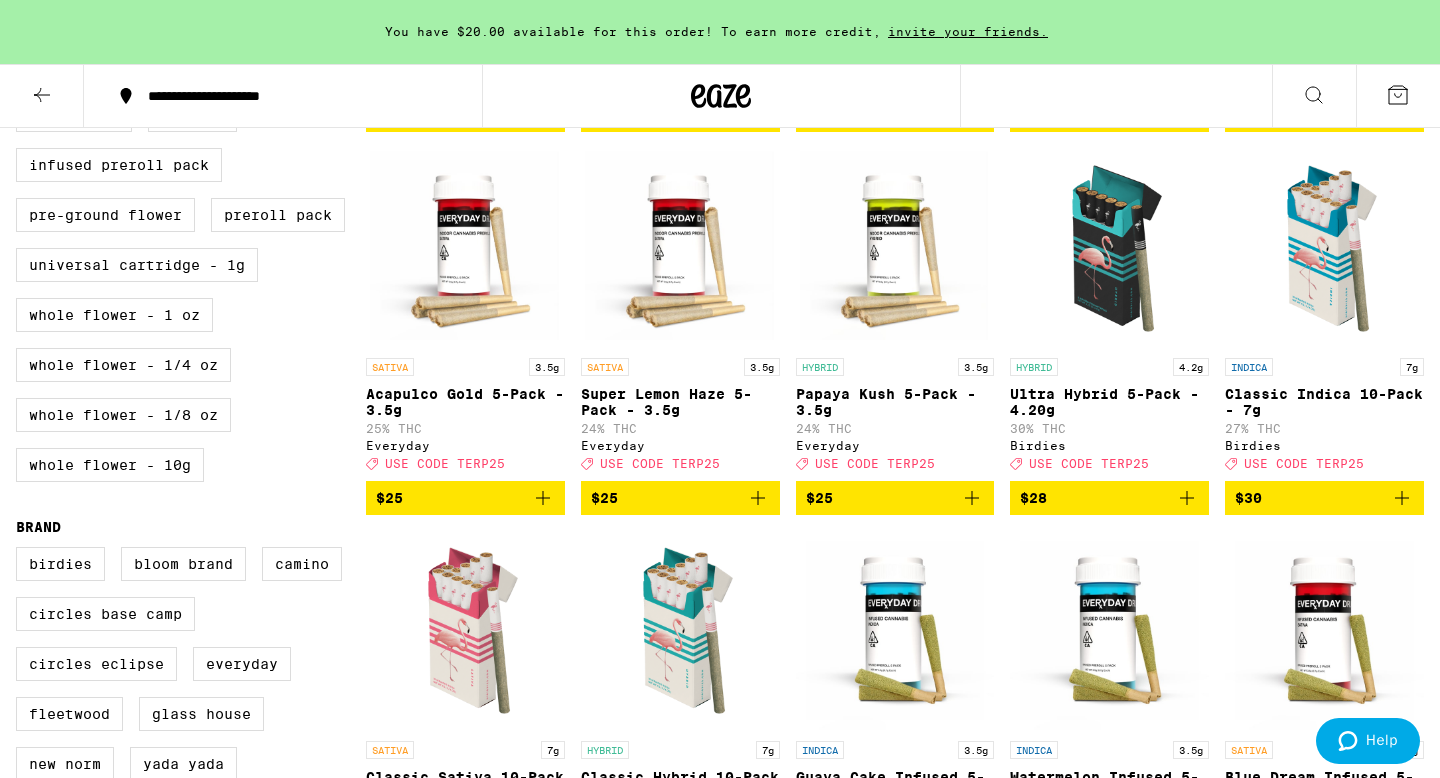 scroll, scrollTop: 574, scrollLeft: 0, axis: vertical 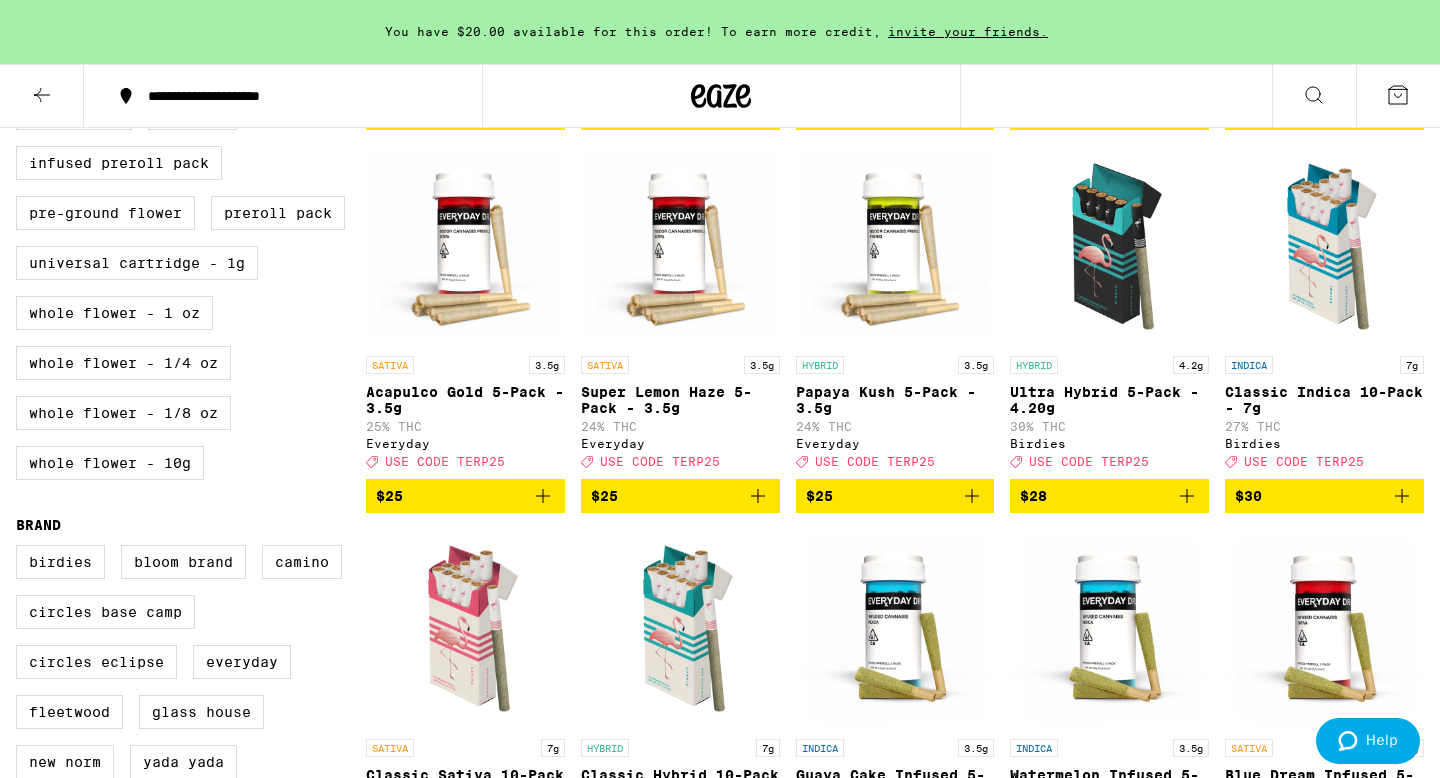 click at bounding box center (1109, 246) 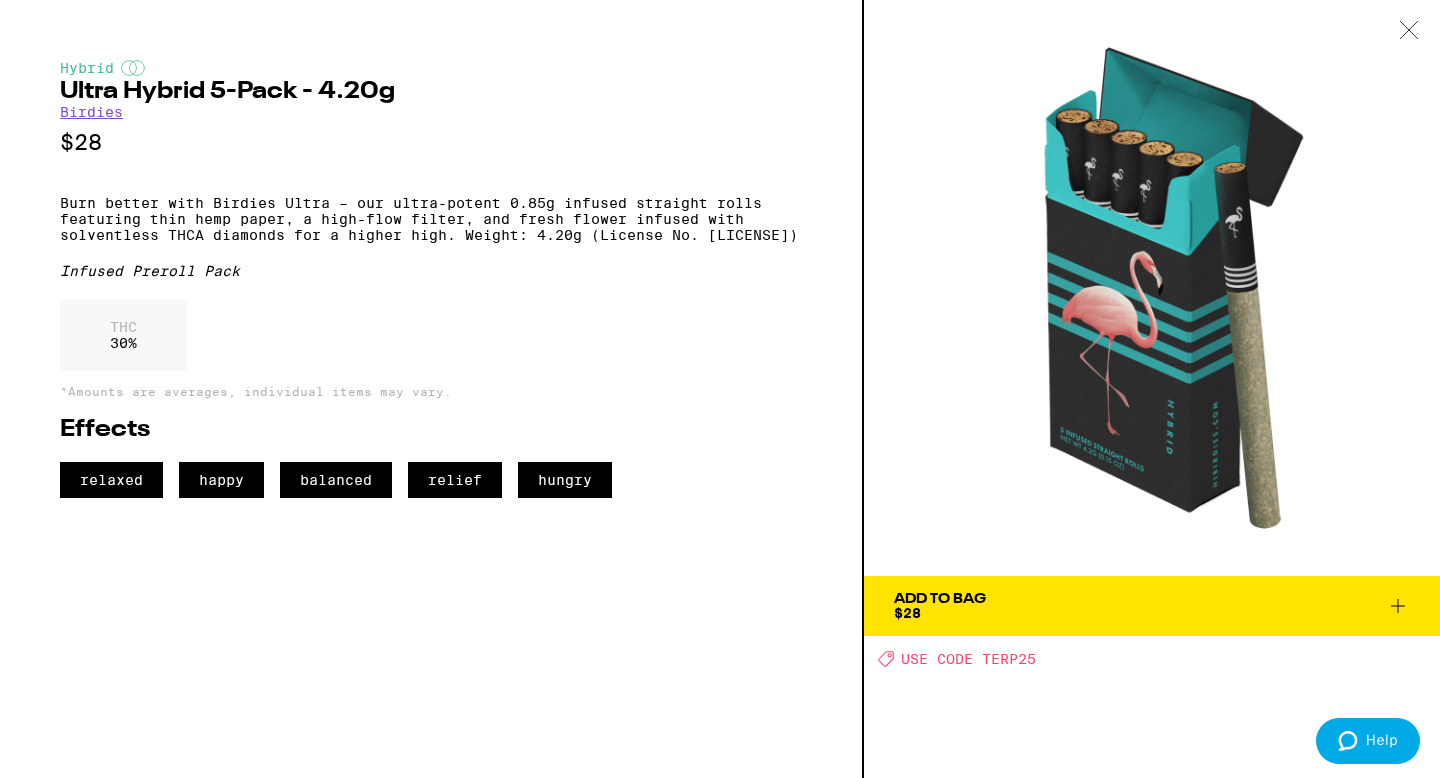 click at bounding box center (1398, 606) 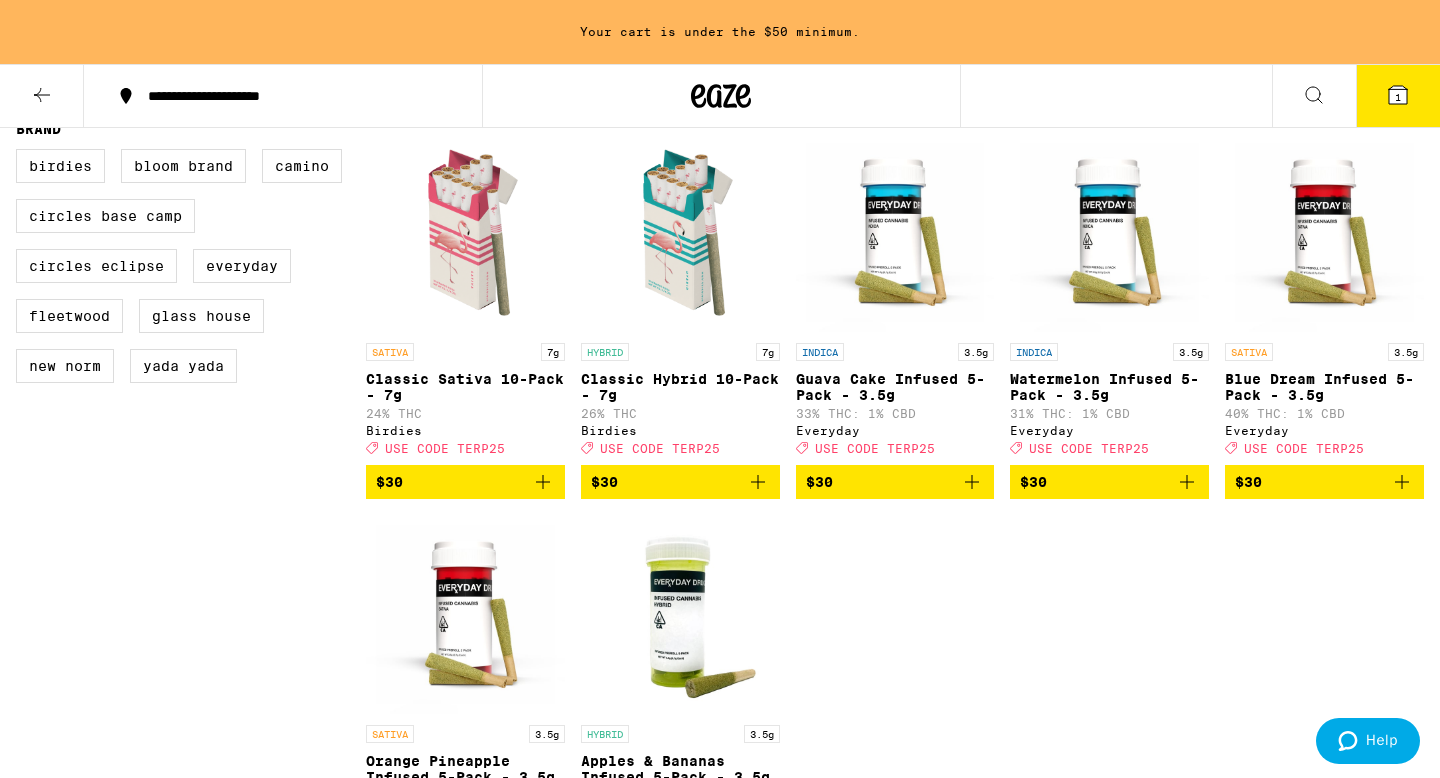 scroll, scrollTop: 973, scrollLeft: 0, axis: vertical 